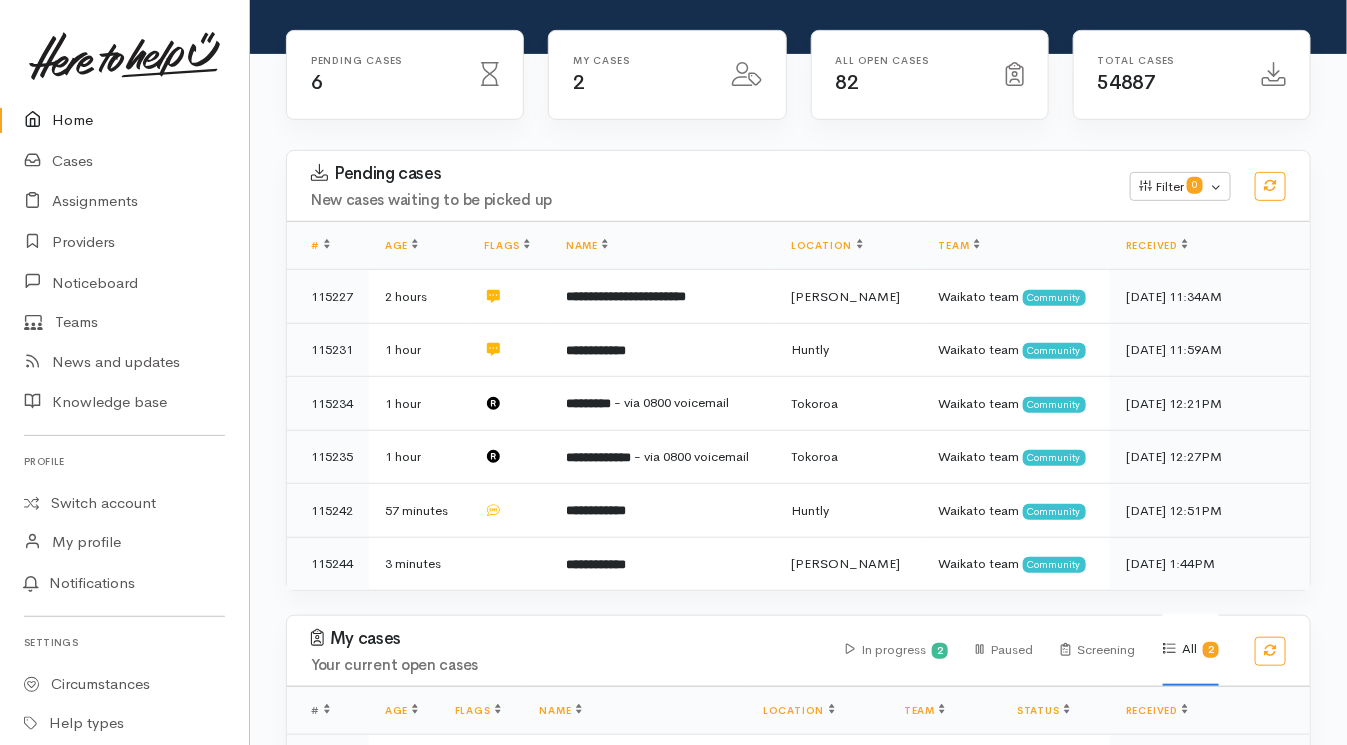 scroll, scrollTop: 239, scrollLeft: 0, axis: vertical 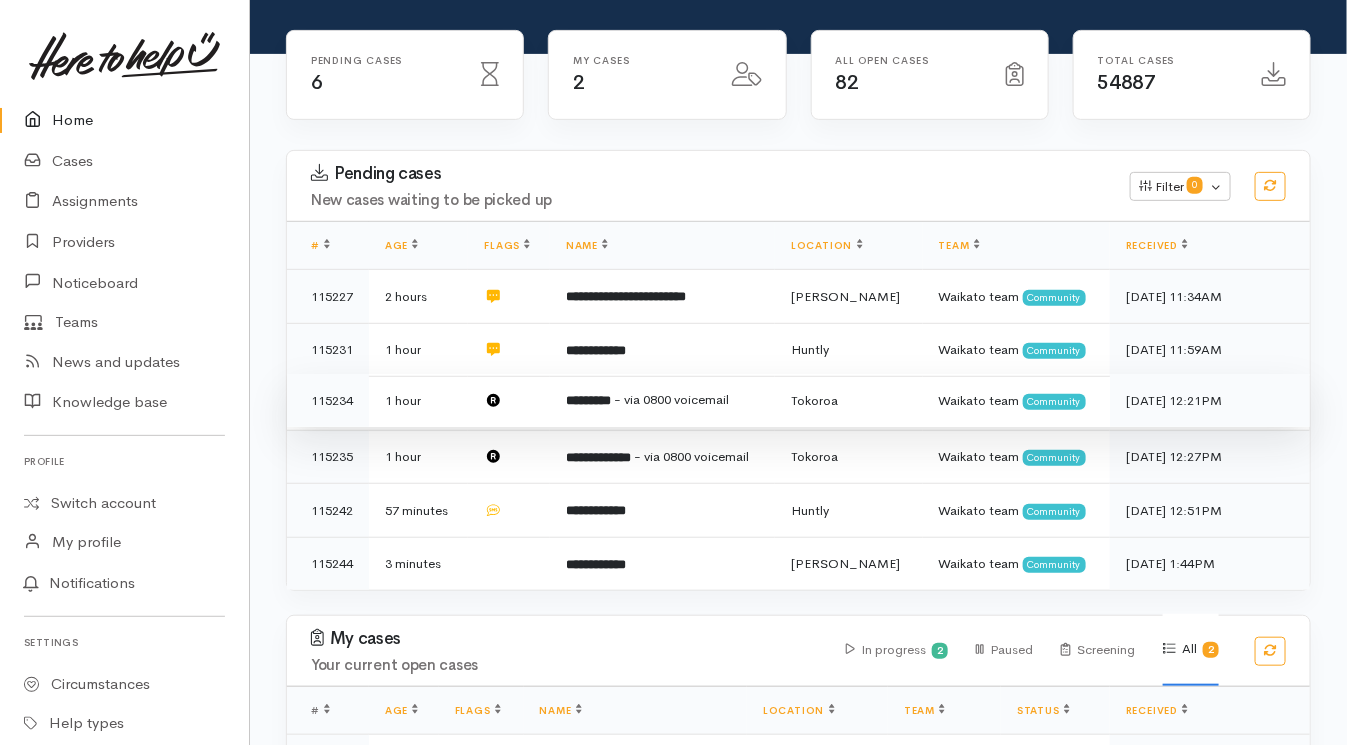 click at bounding box center (509, 401) 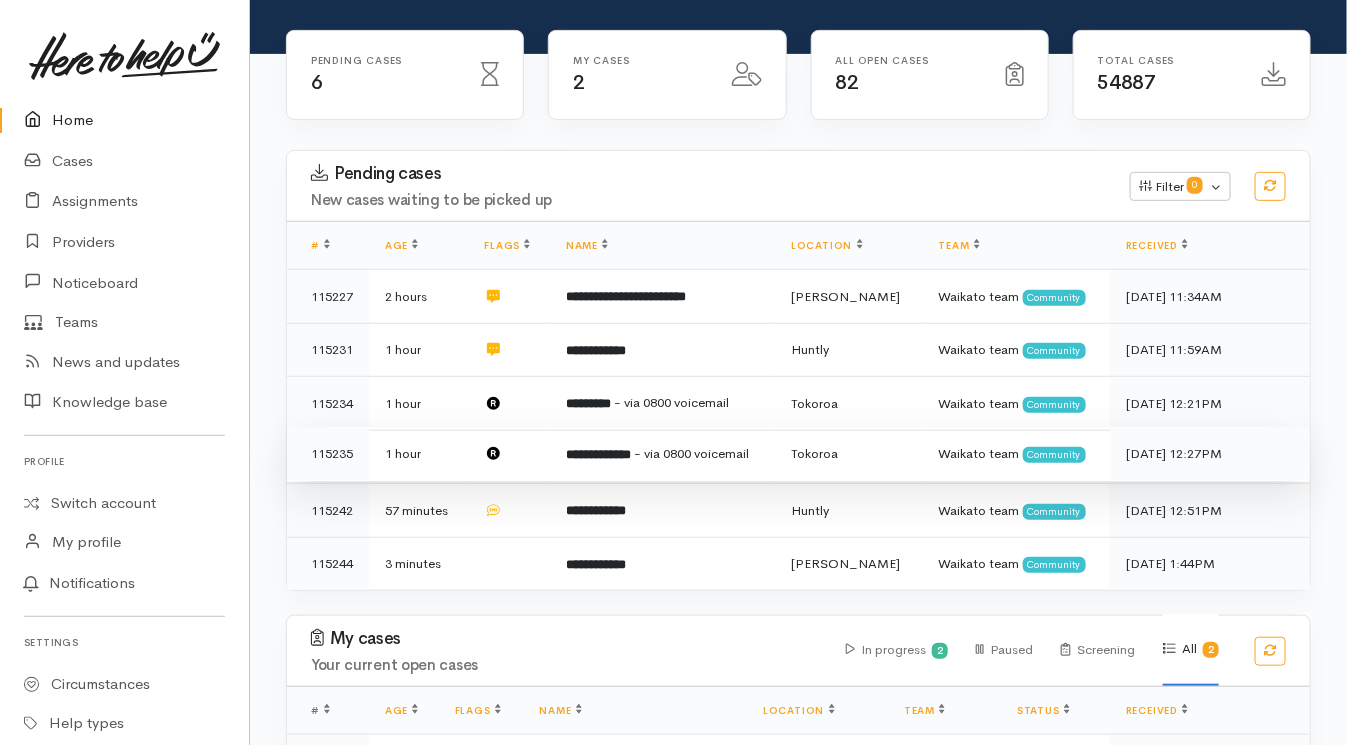 click at bounding box center (509, 454) 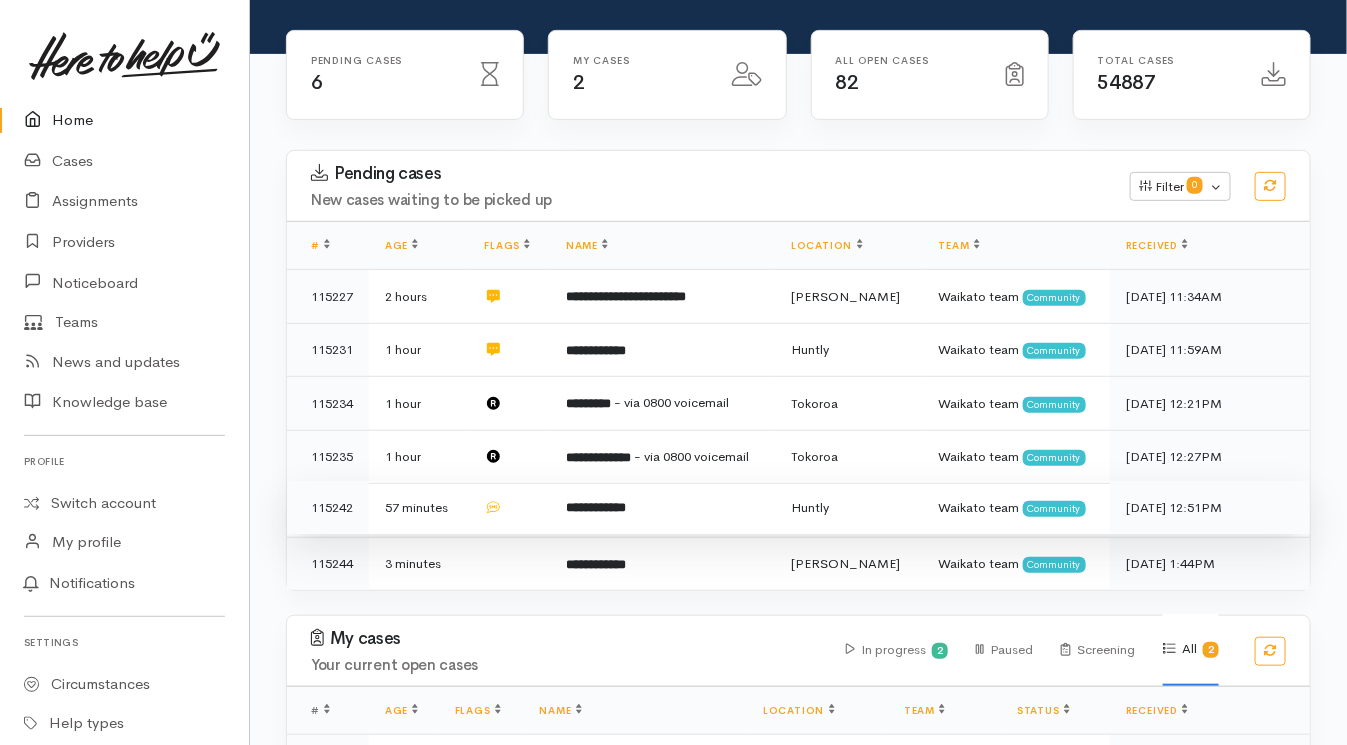 click at bounding box center [509, 508] 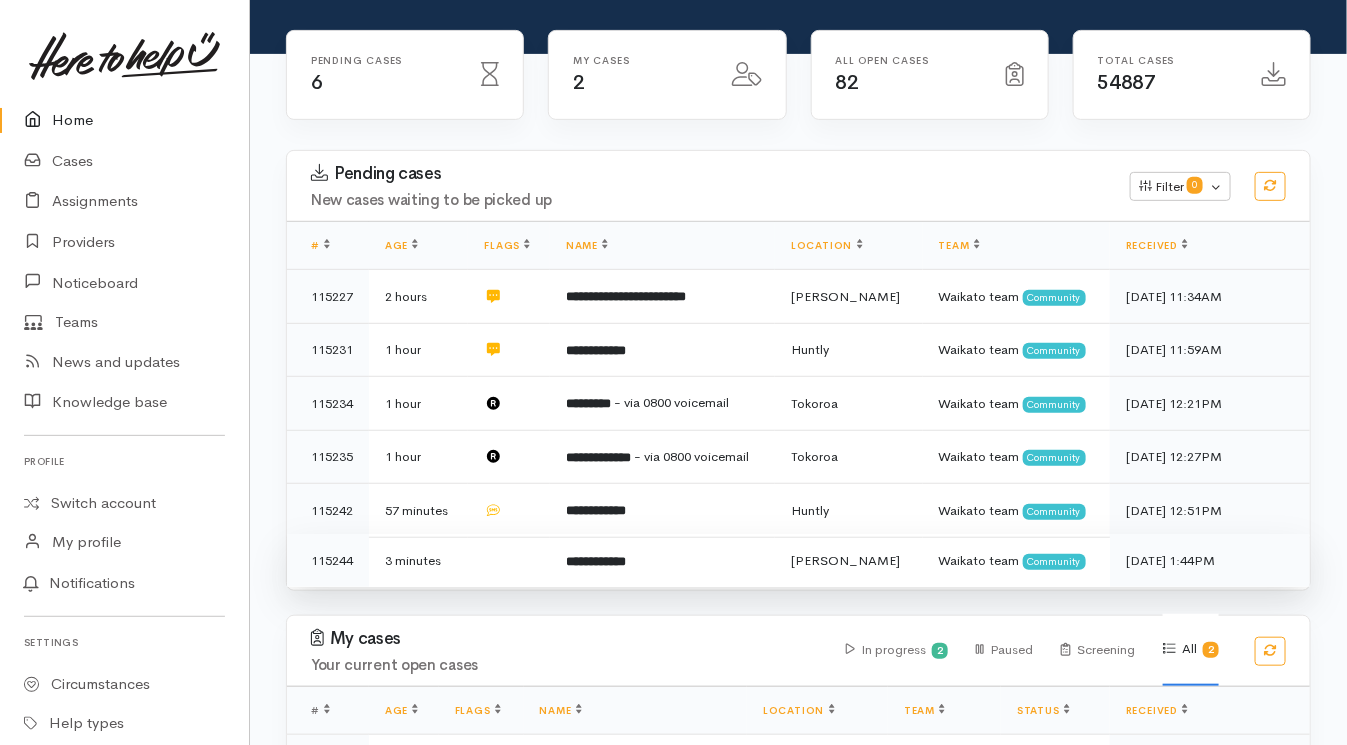 click at bounding box center [509, 560] 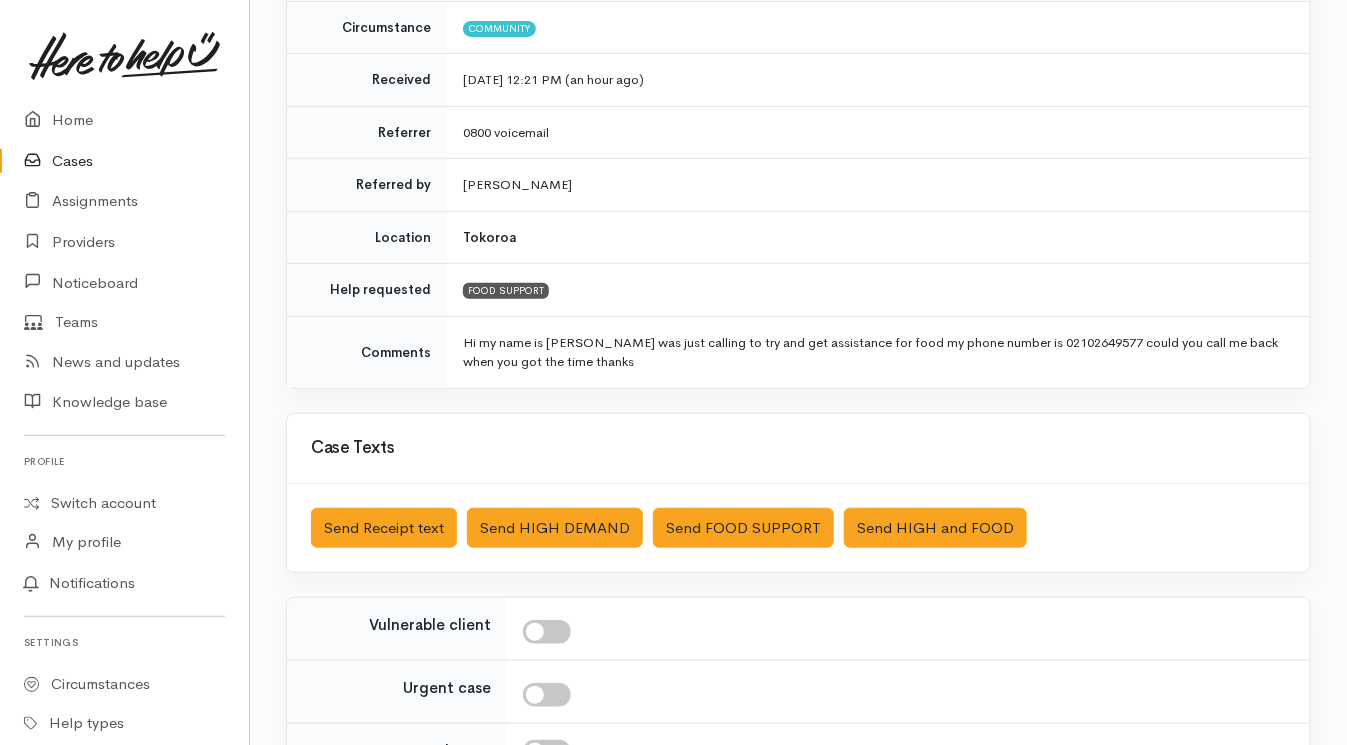 scroll, scrollTop: 325, scrollLeft: 0, axis: vertical 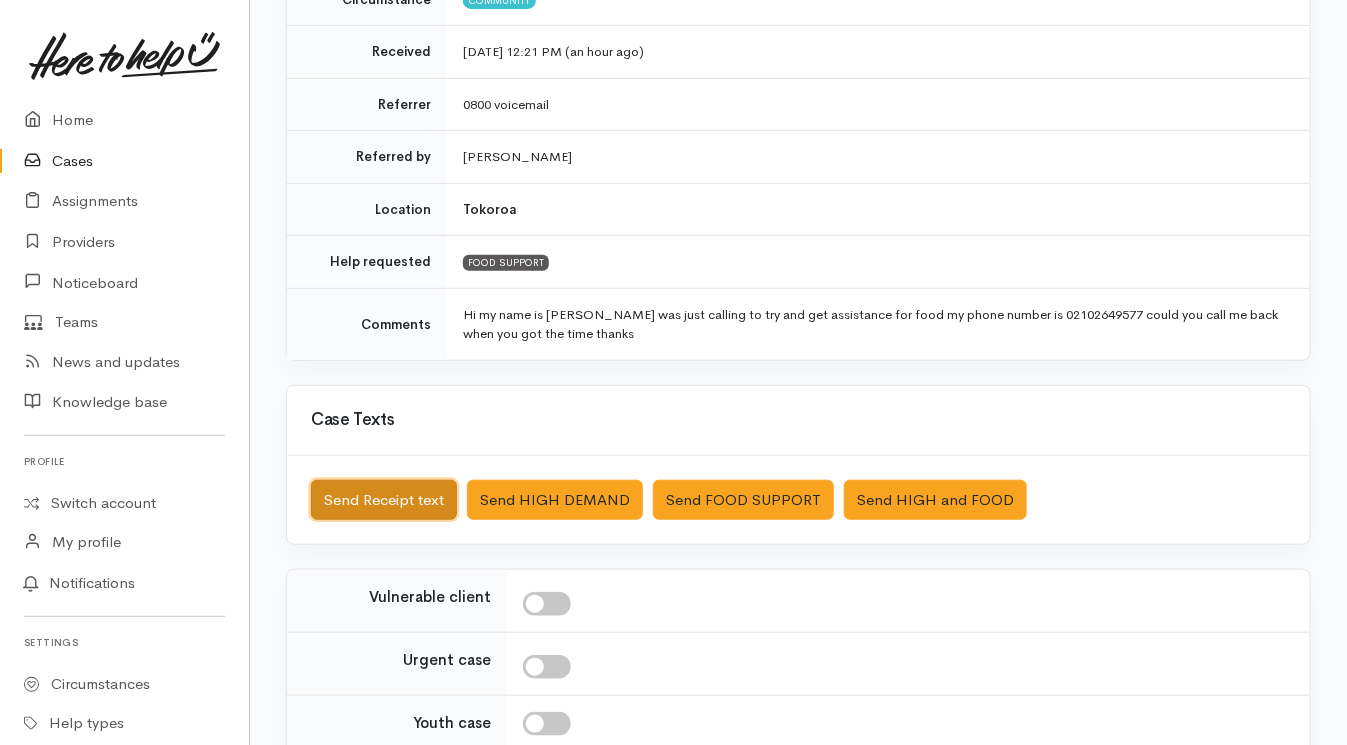 click on "Send Receipt text" at bounding box center [384, 500] 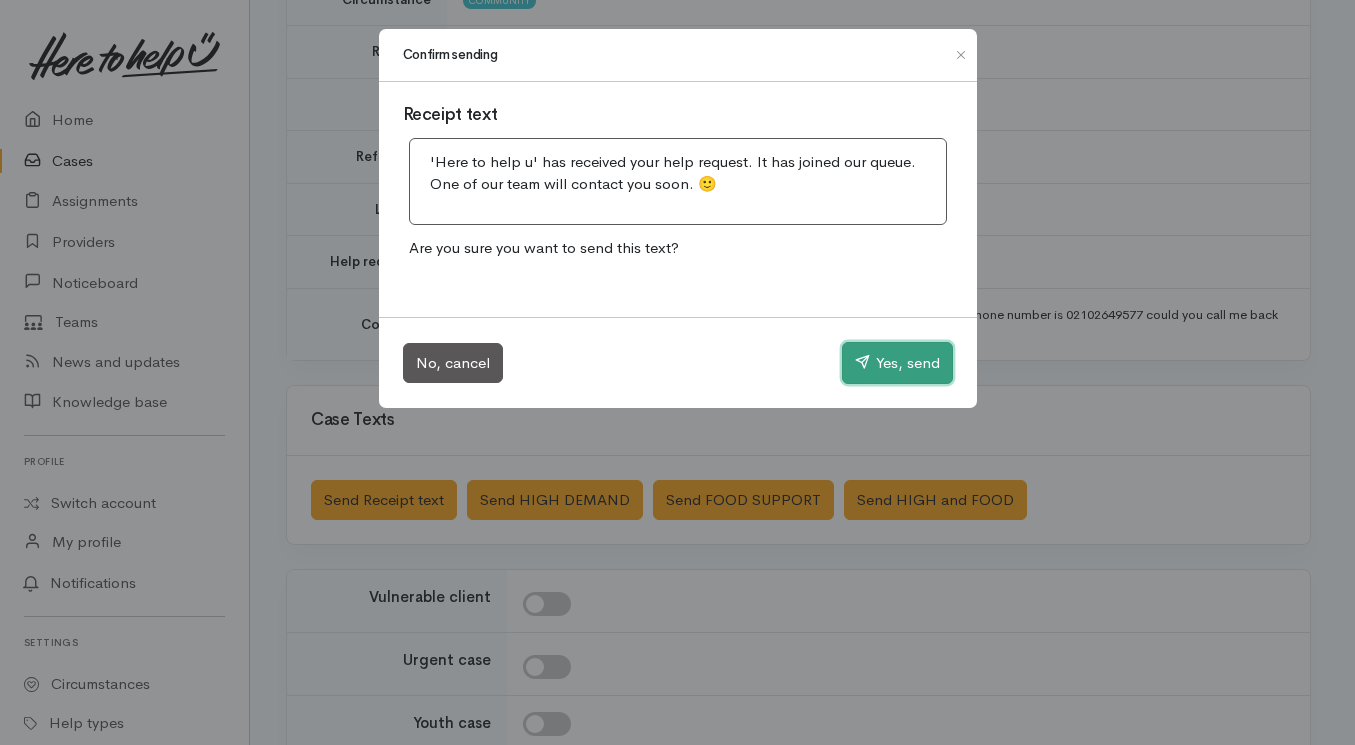 click on "Yes, send" at bounding box center [897, 363] 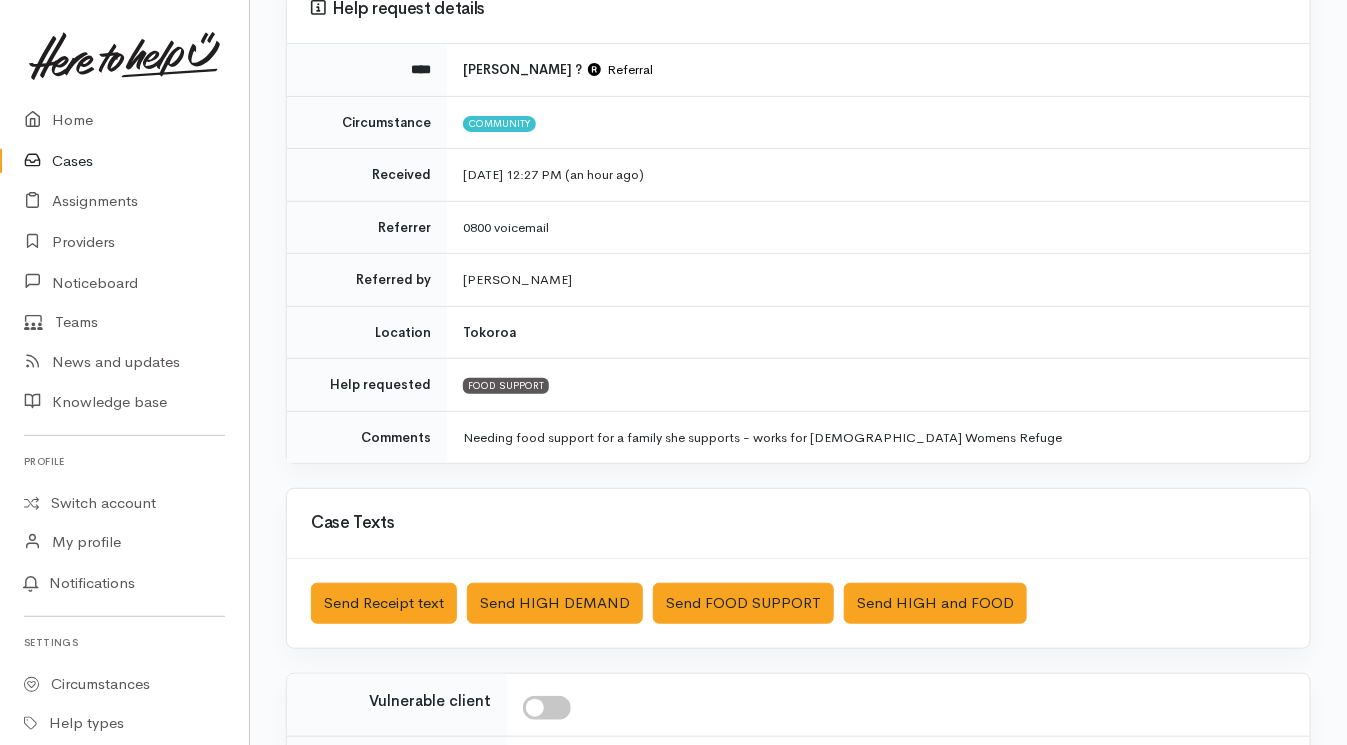 scroll, scrollTop: 206, scrollLeft: 0, axis: vertical 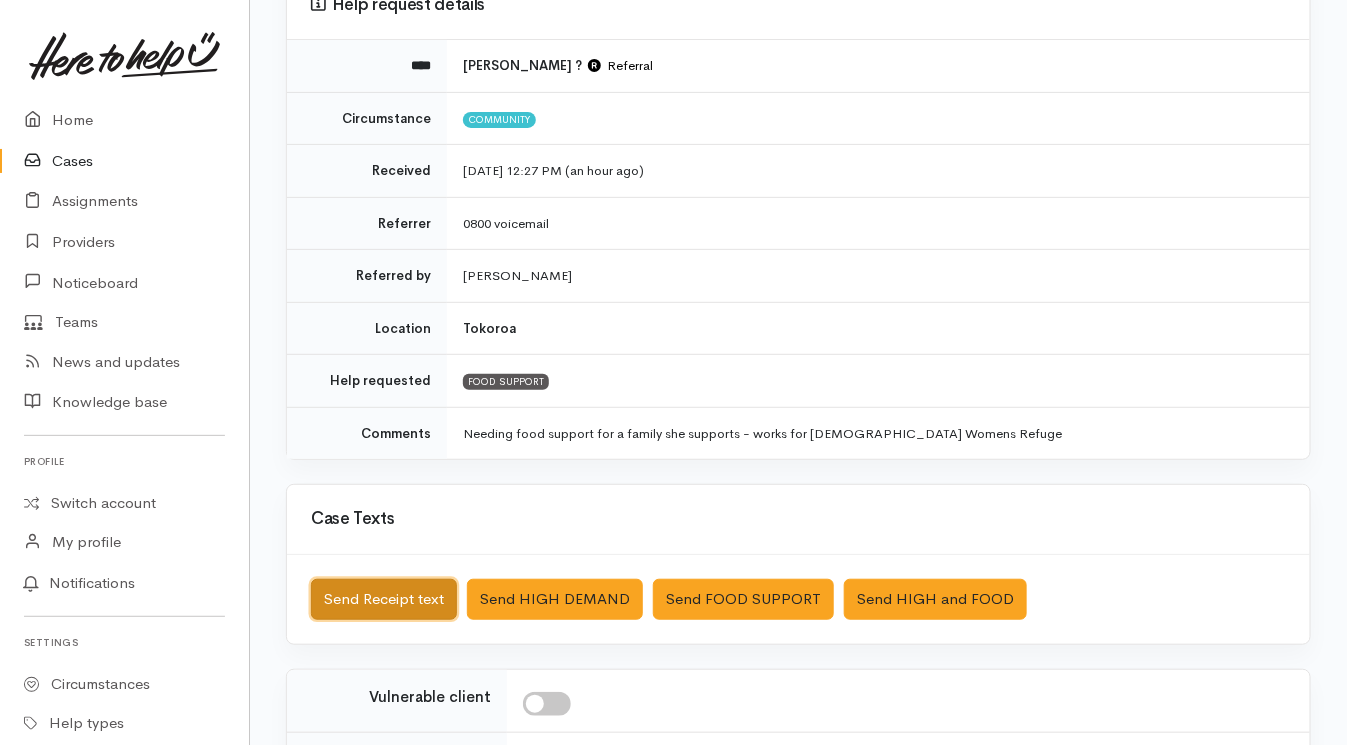 click on "Send Receipt text" at bounding box center (384, 599) 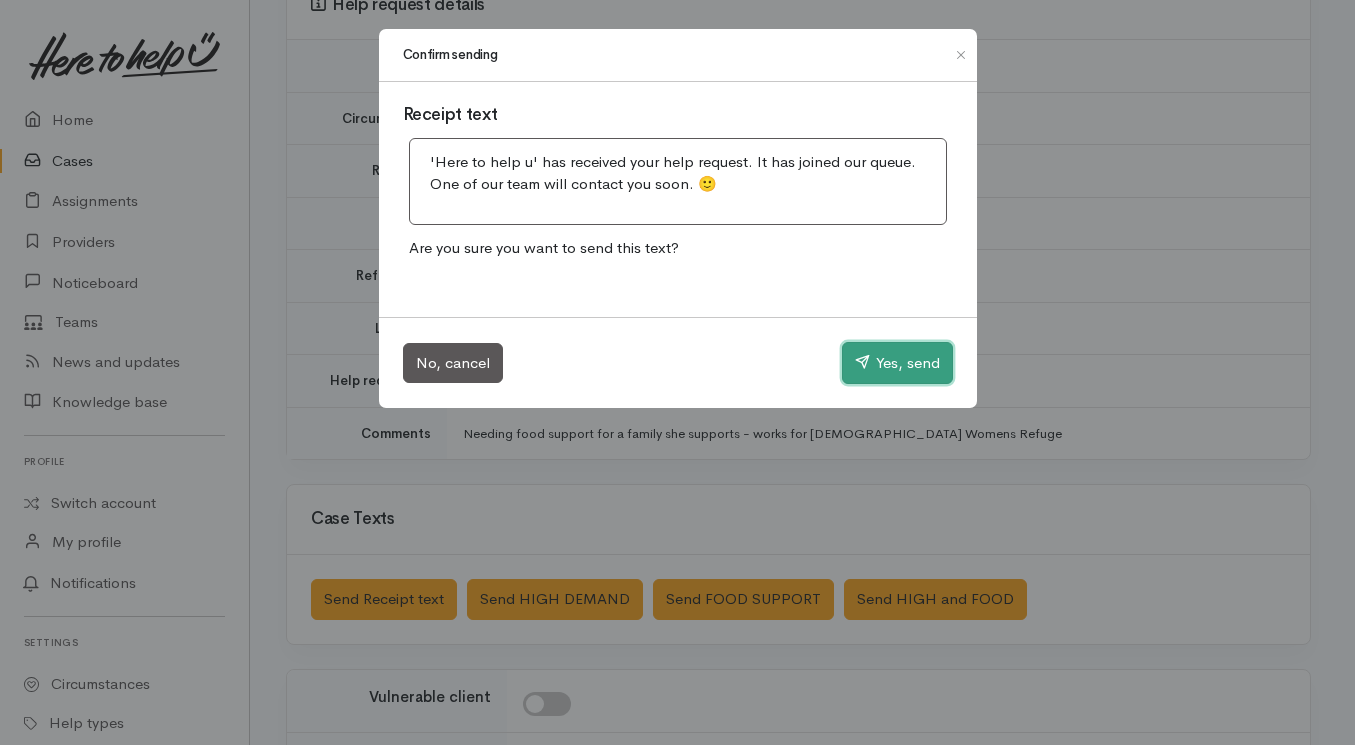 click on "Yes, send" at bounding box center [897, 363] 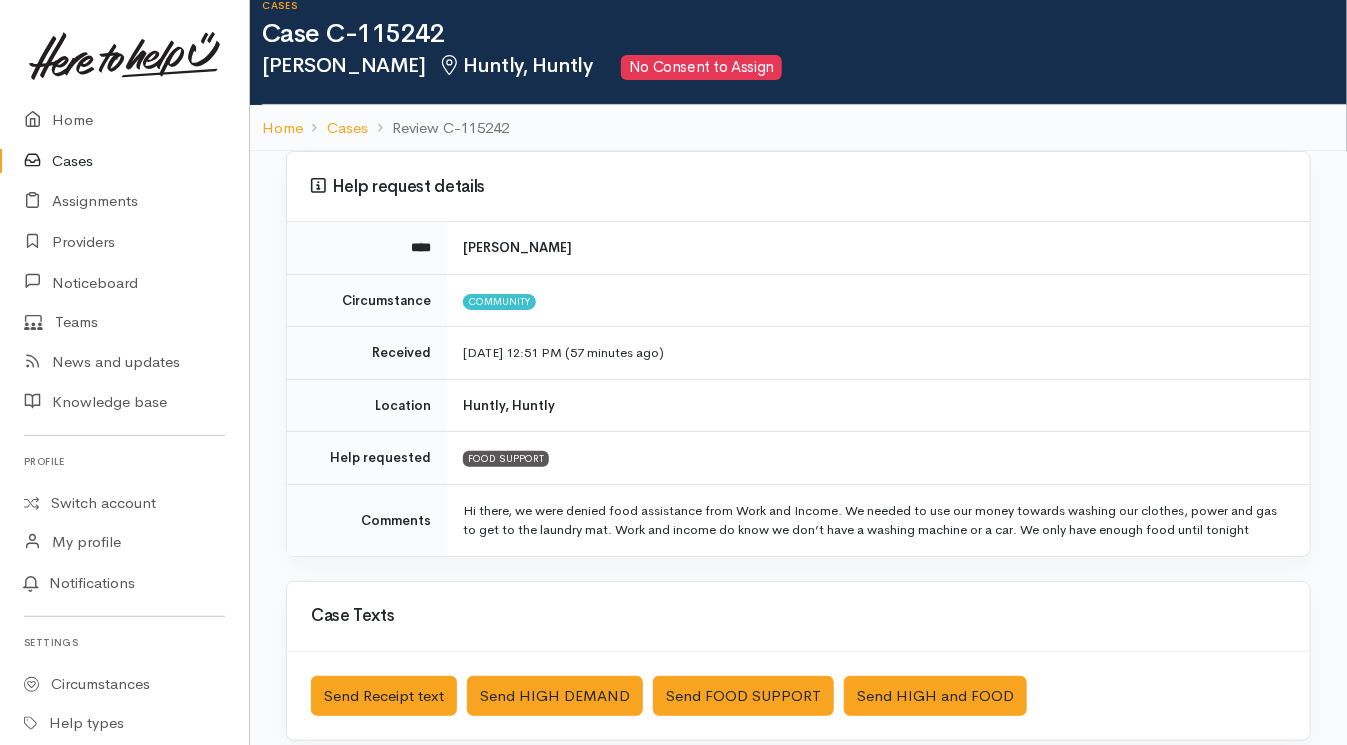 scroll, scrollTop: 49, scrollLeft: 0, axis: vertical 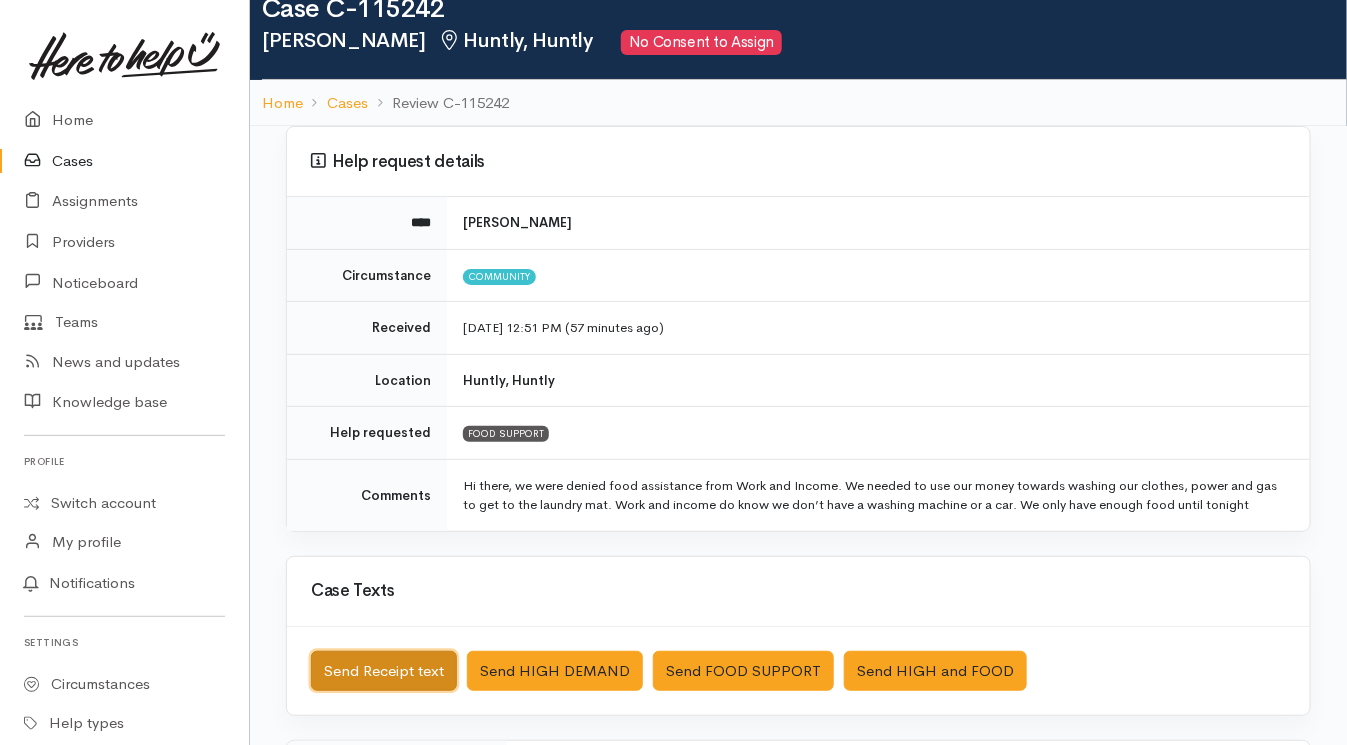 click on "Send Receipt text" at bounding box center (384, 671) 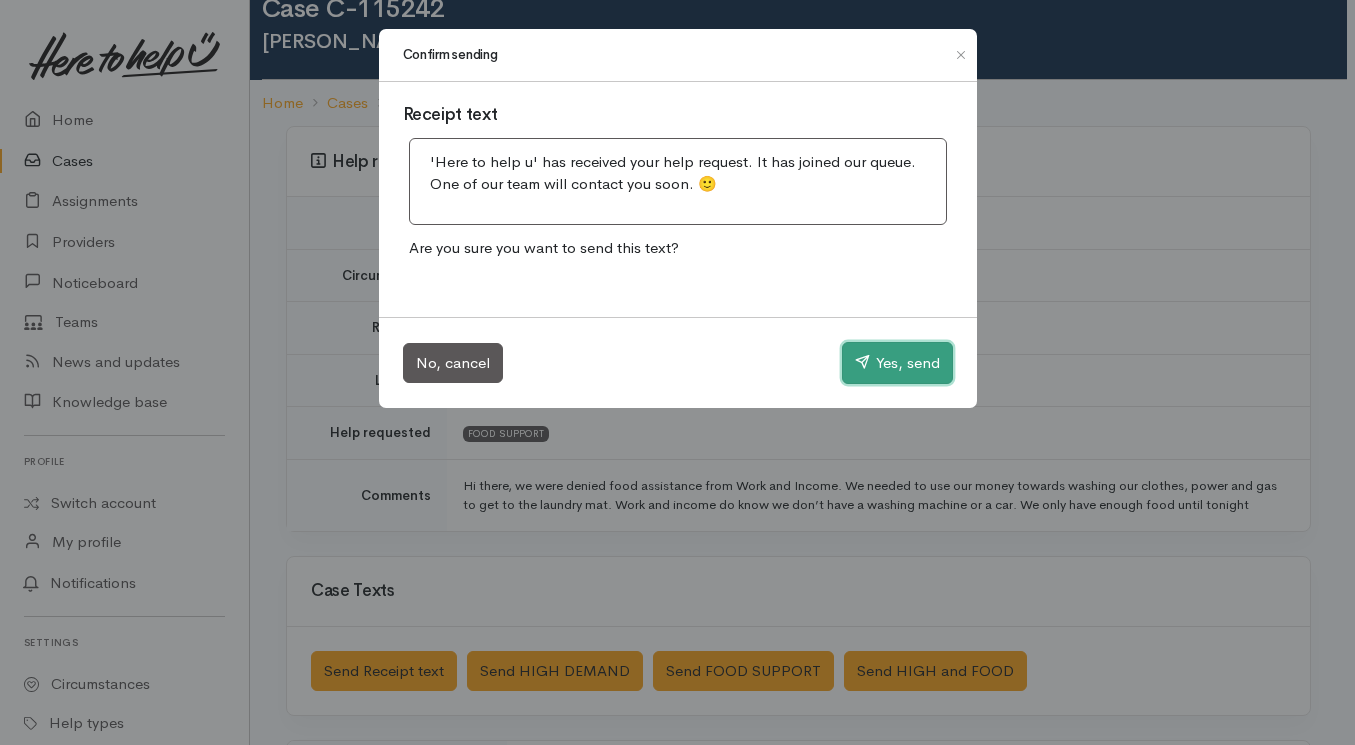 click on "Yes, send" at bounding box center [897, 363] 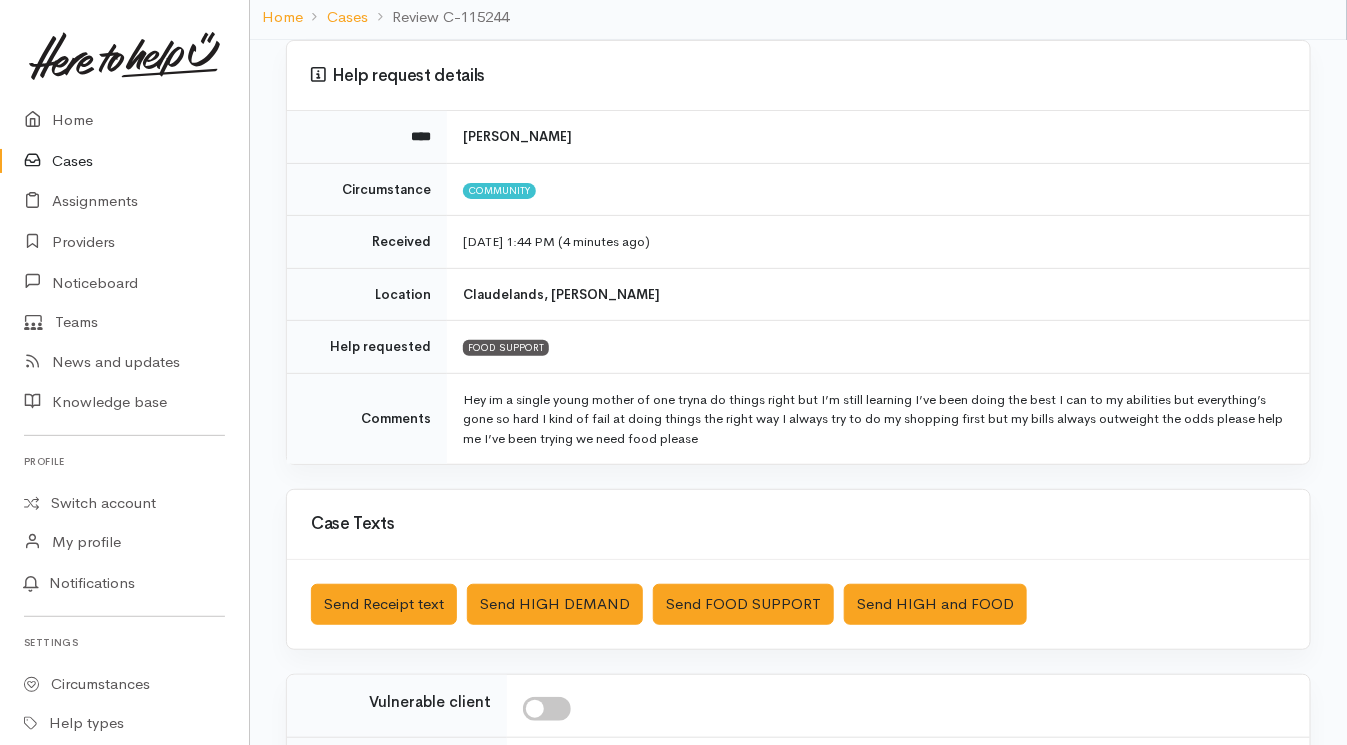 scroll, scrollTop: 137, scrollLeft: 0, axis: vertical 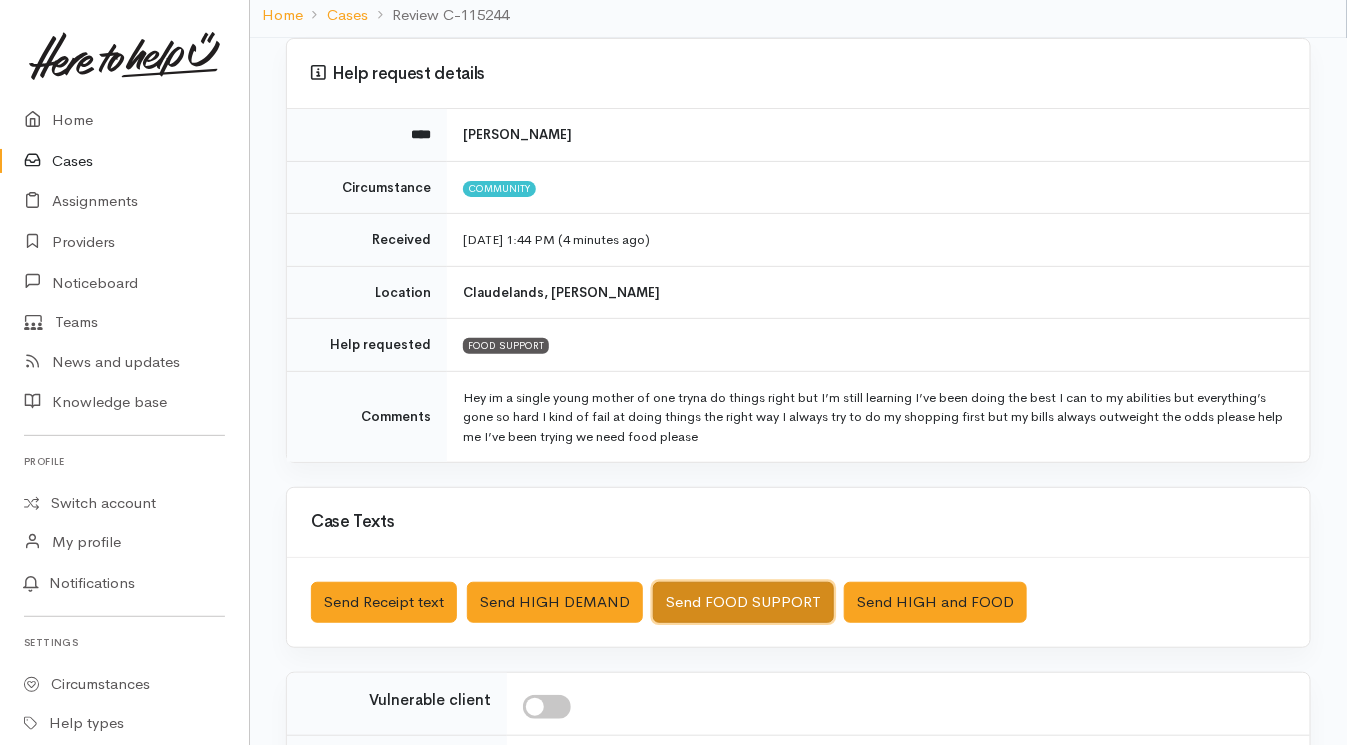 click on "Send FOOD SUPPORT" at bounding box center (743, 602) 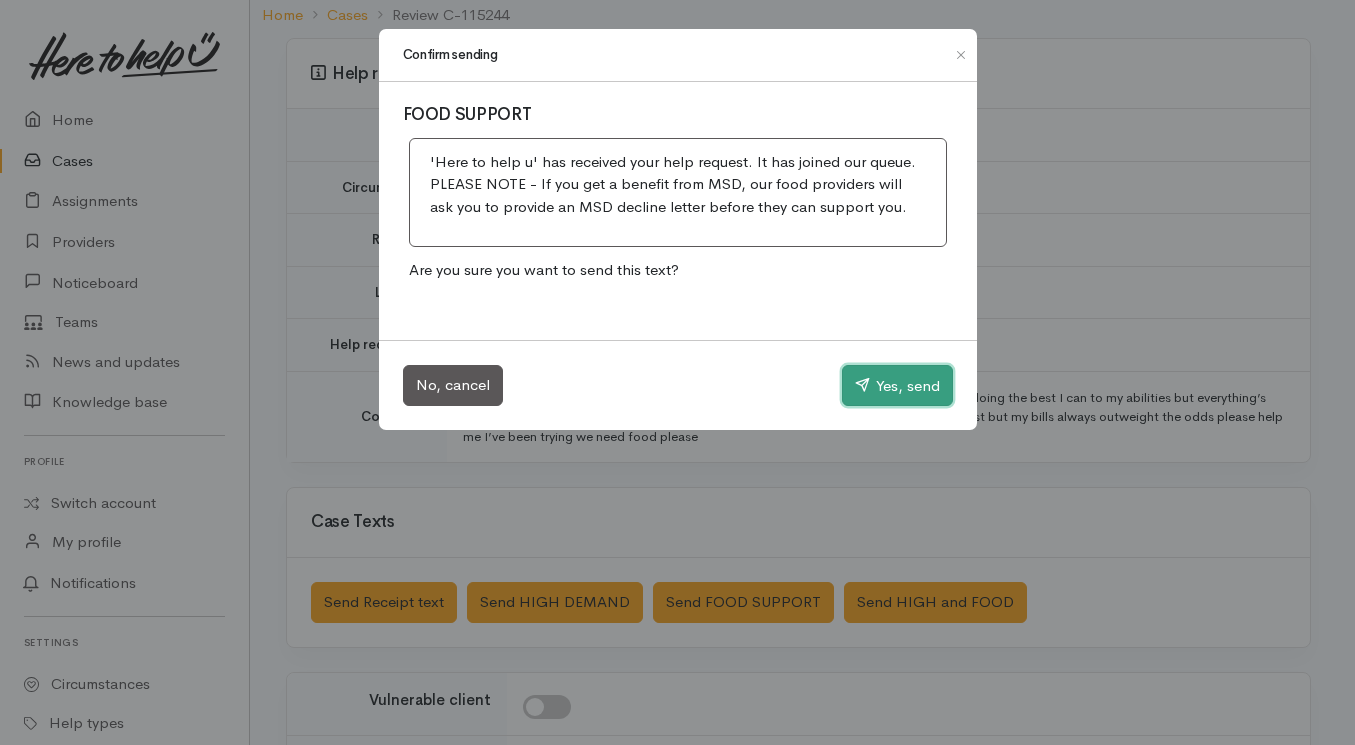 click on "Yes, send" at bounding box center [897, 386] 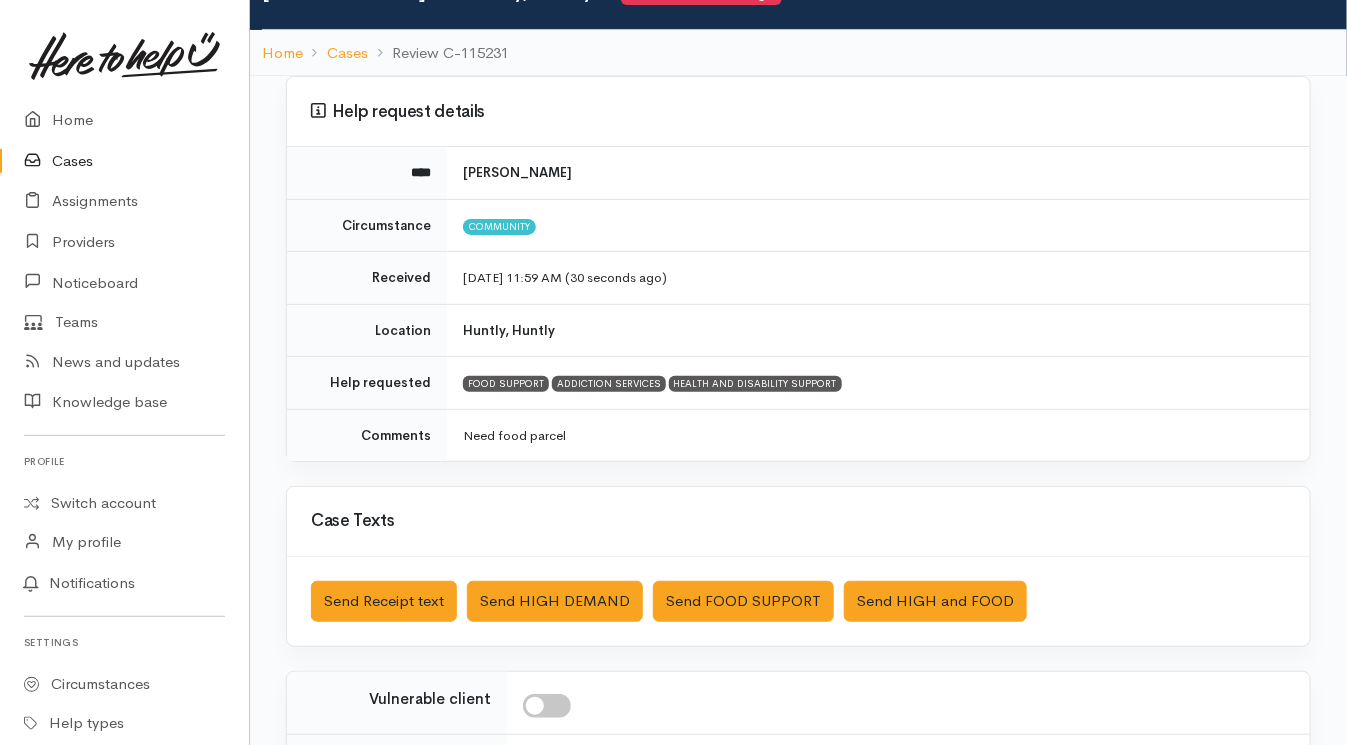 scroll, scrollTop: 107, scrollLeft: 0, axis: vertical 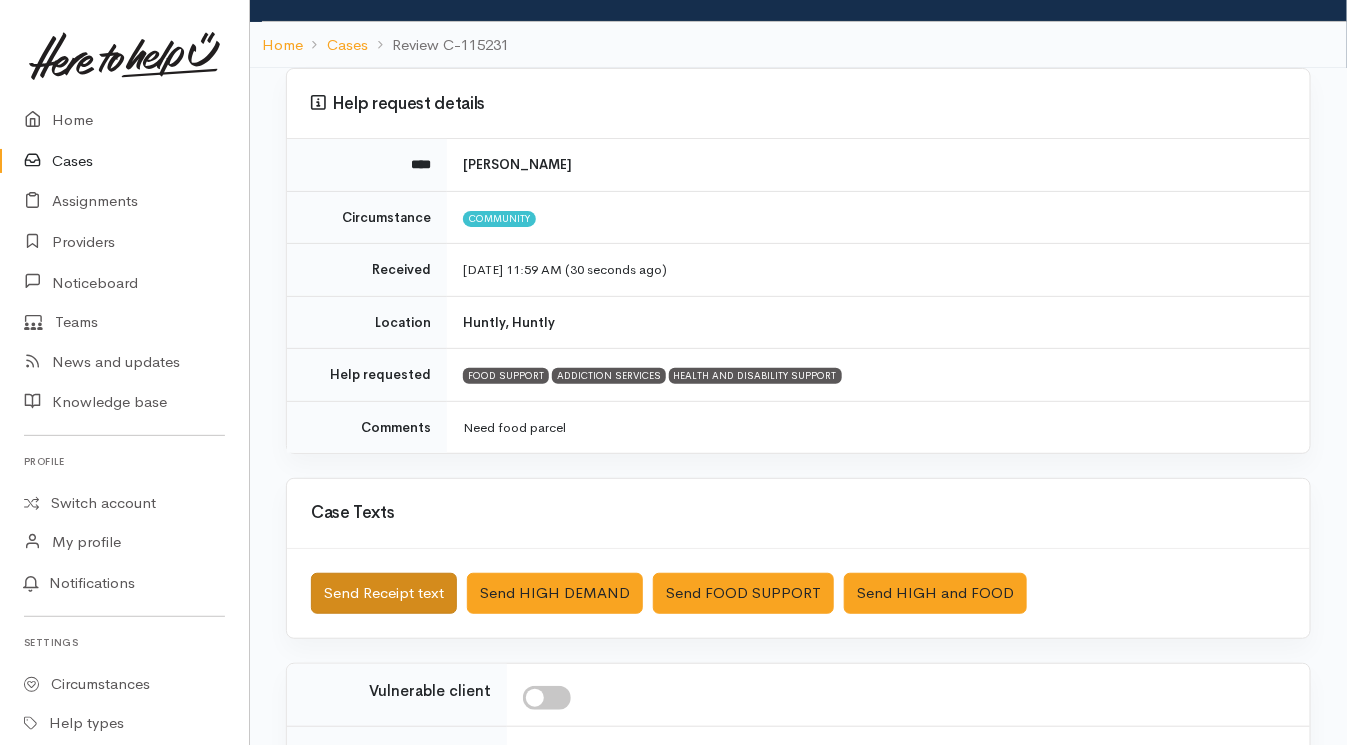 click on "Send Receipt text" at bounding box center (384, 593) 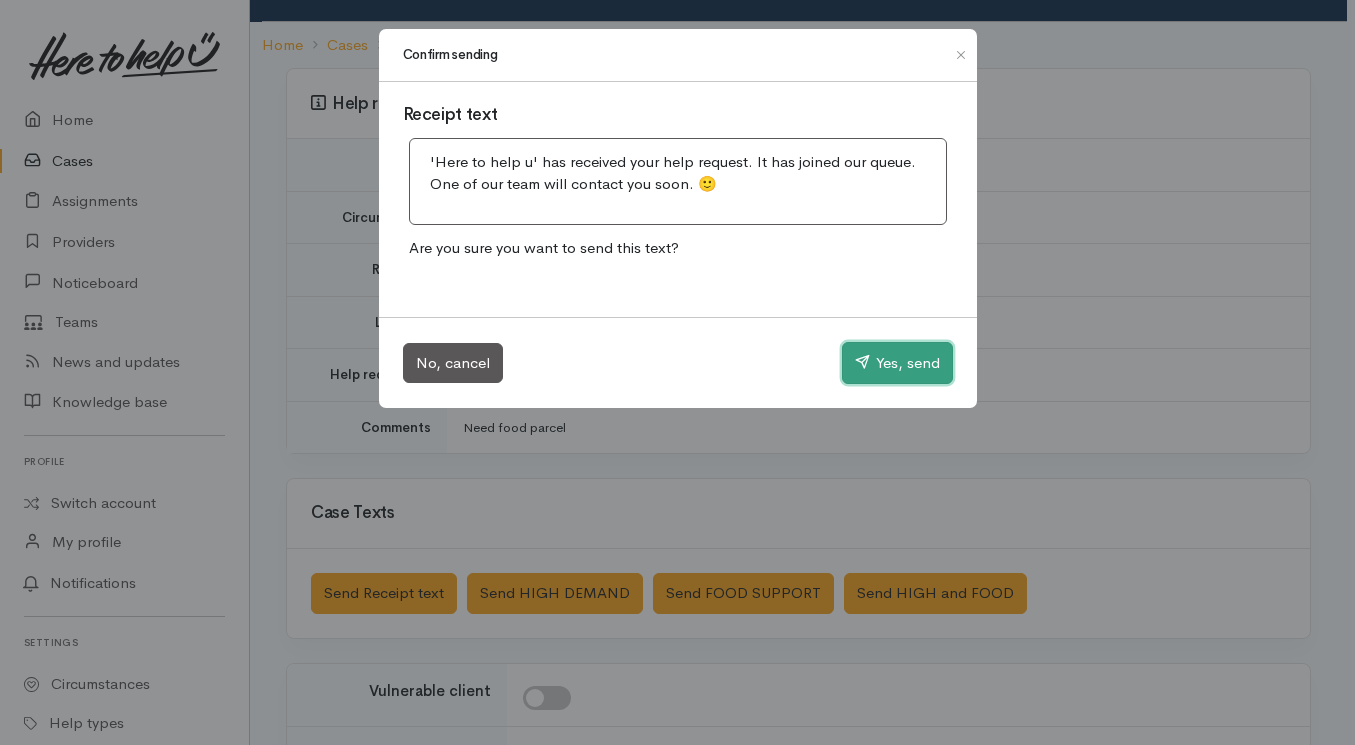 click on "Yes, send" at bounding box center [897, 363] 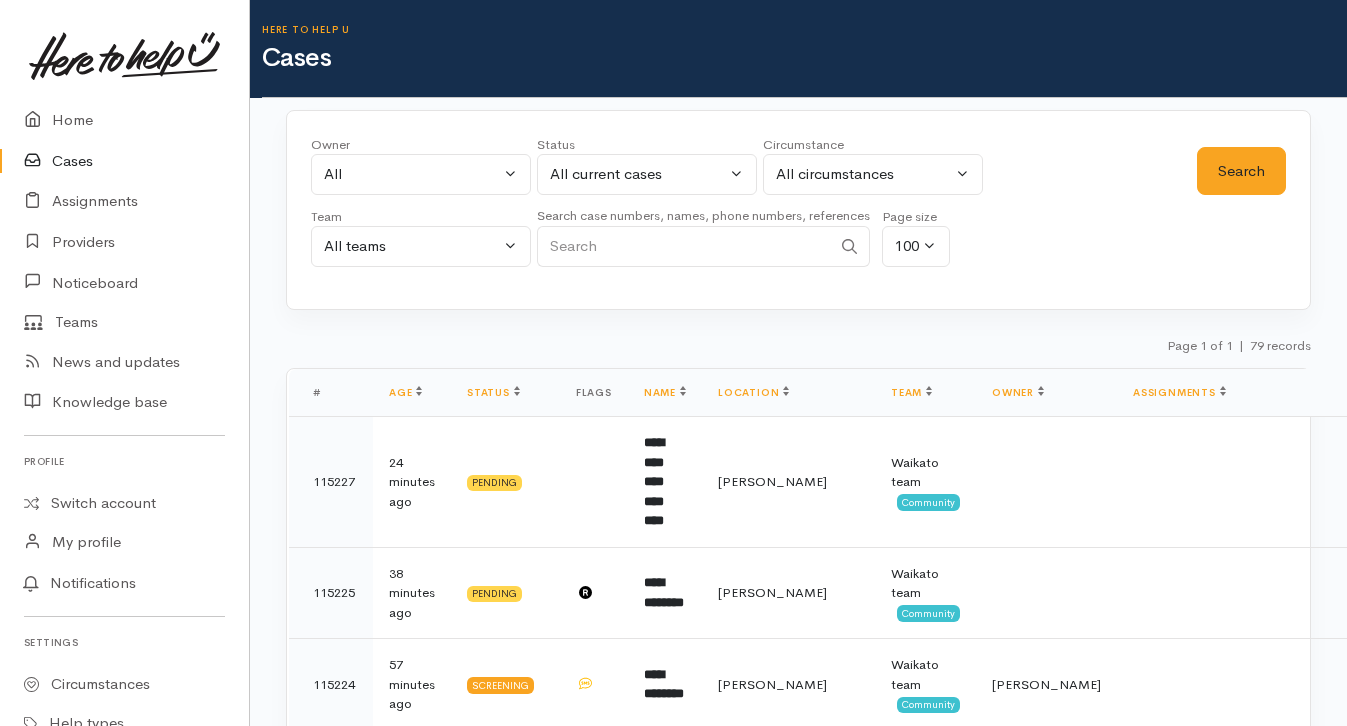 scroll, scrollTop: 0, scrollLeft: 0, axis: both 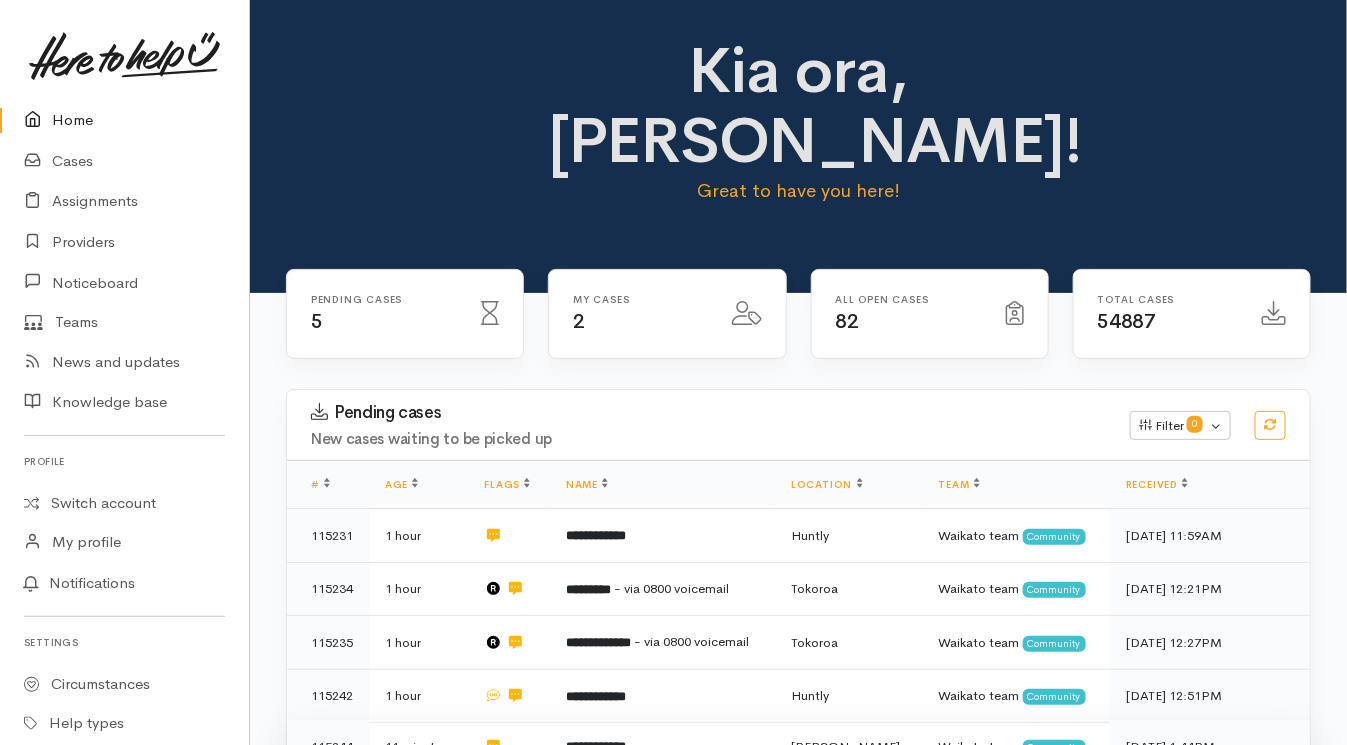 click on "**********" at bounding box center [798, 618] 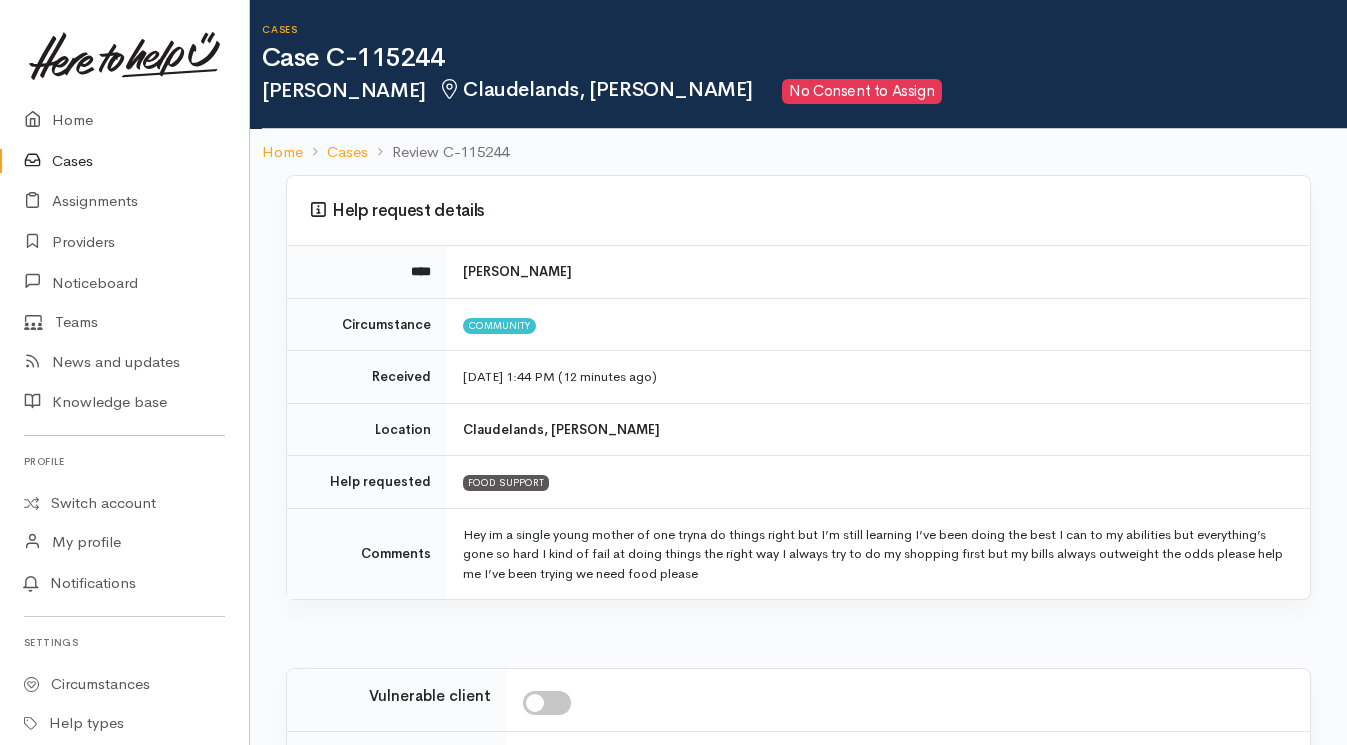 scroll, scrollTop: 0, scrollLeft: 0, axis: both 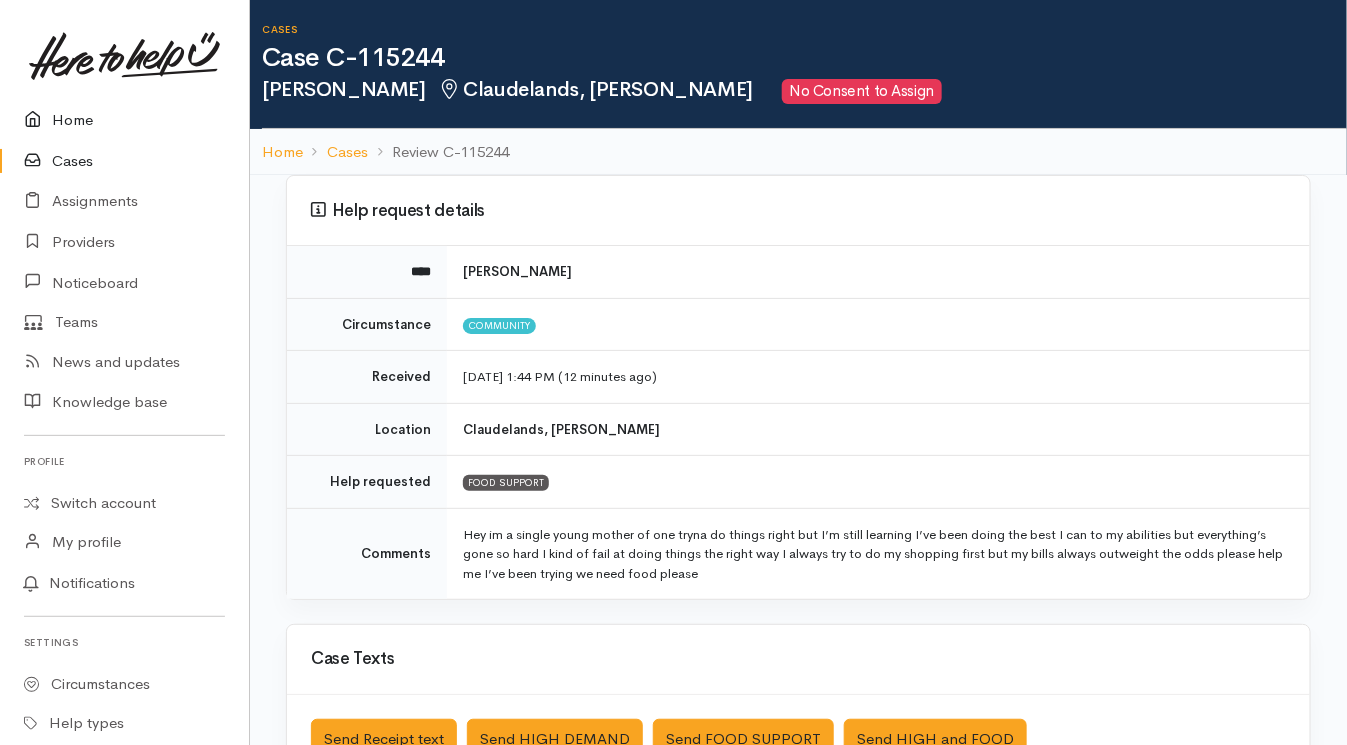click on "Home" at bounding box center (124, 120) 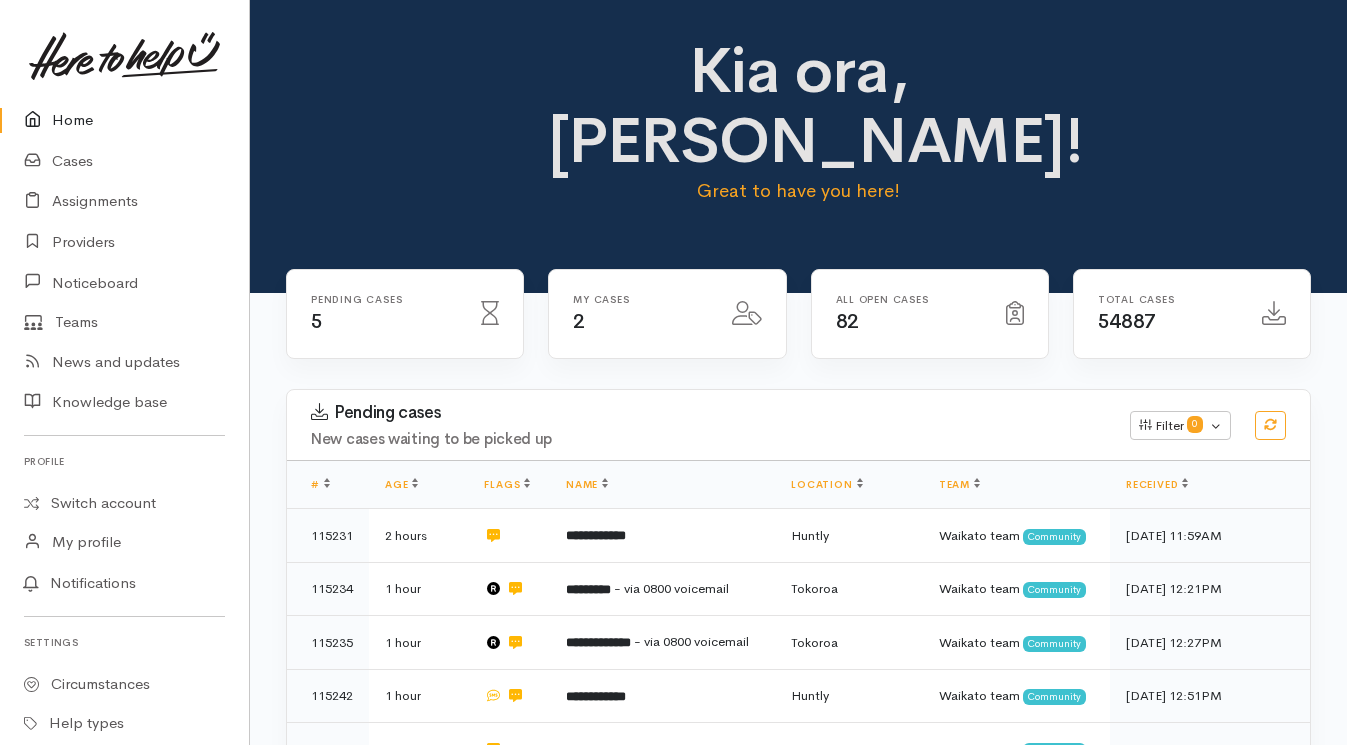 scroll, scrollTop: 0, scrollLeft: 0, axis: both 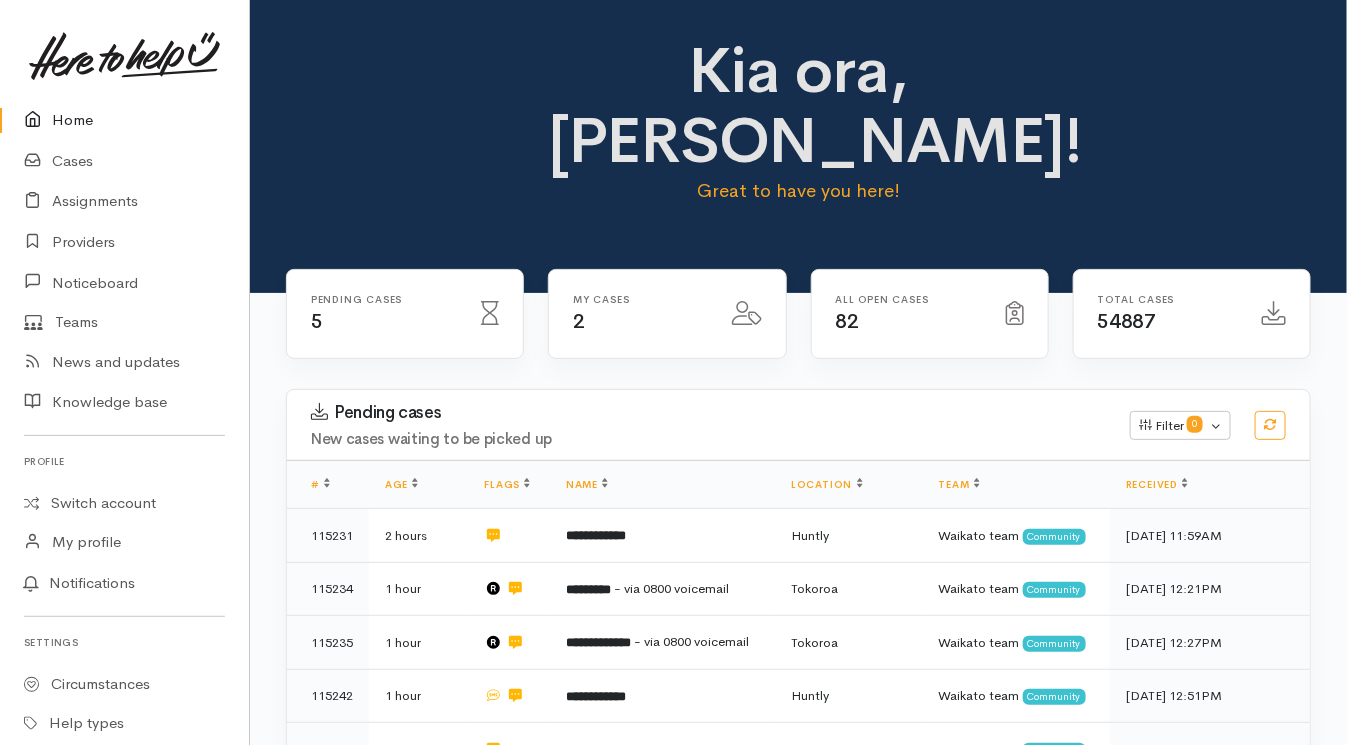 click on "My cases
2" at bounding box center (667, 326) 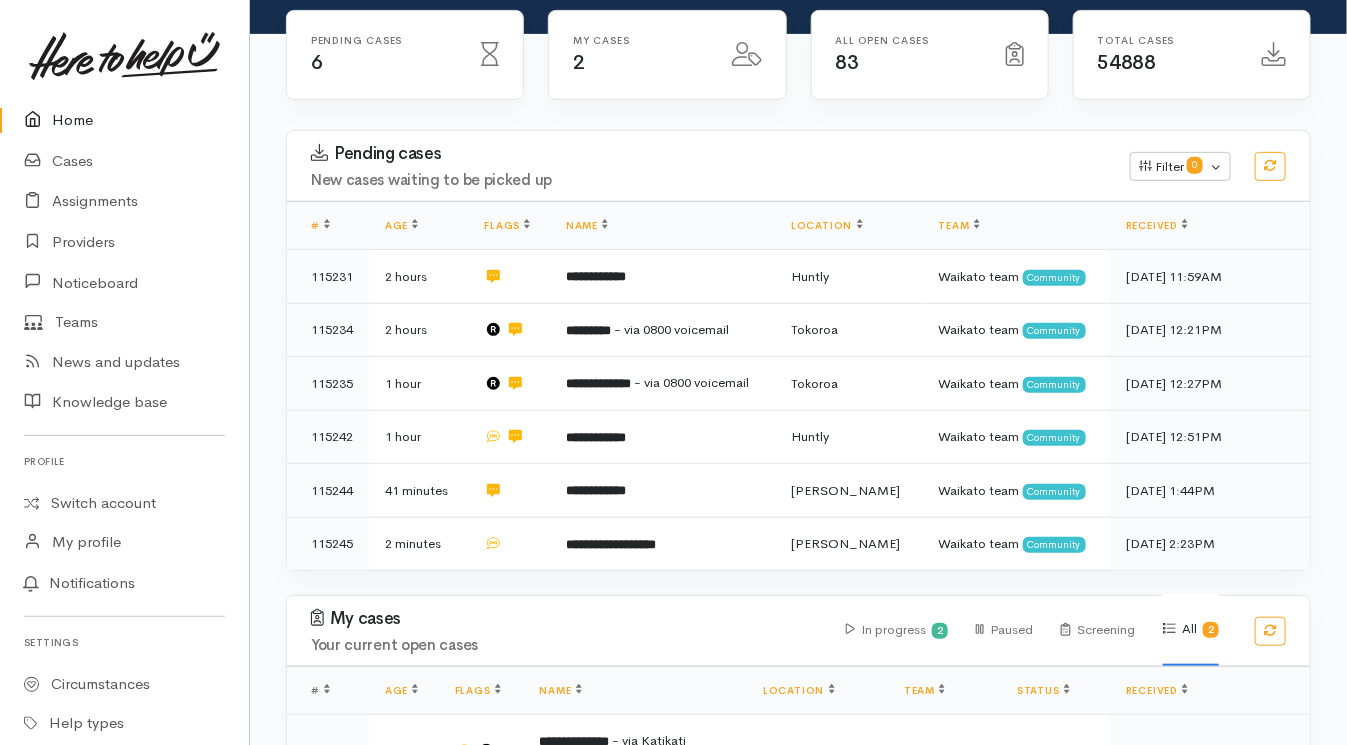 scroll, scrollTop: 260, scrollLeft: 0, axis: vertical 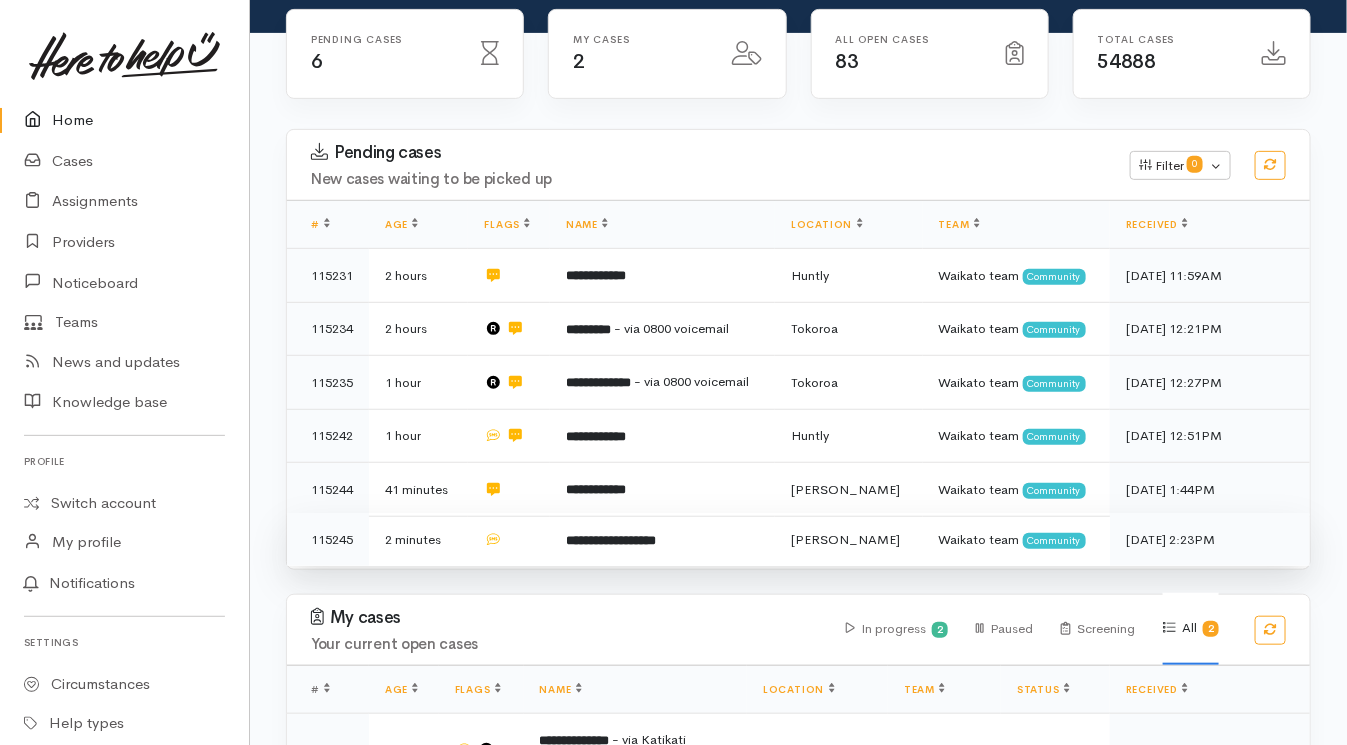 click on "**********" at bounding box center [662, 539] 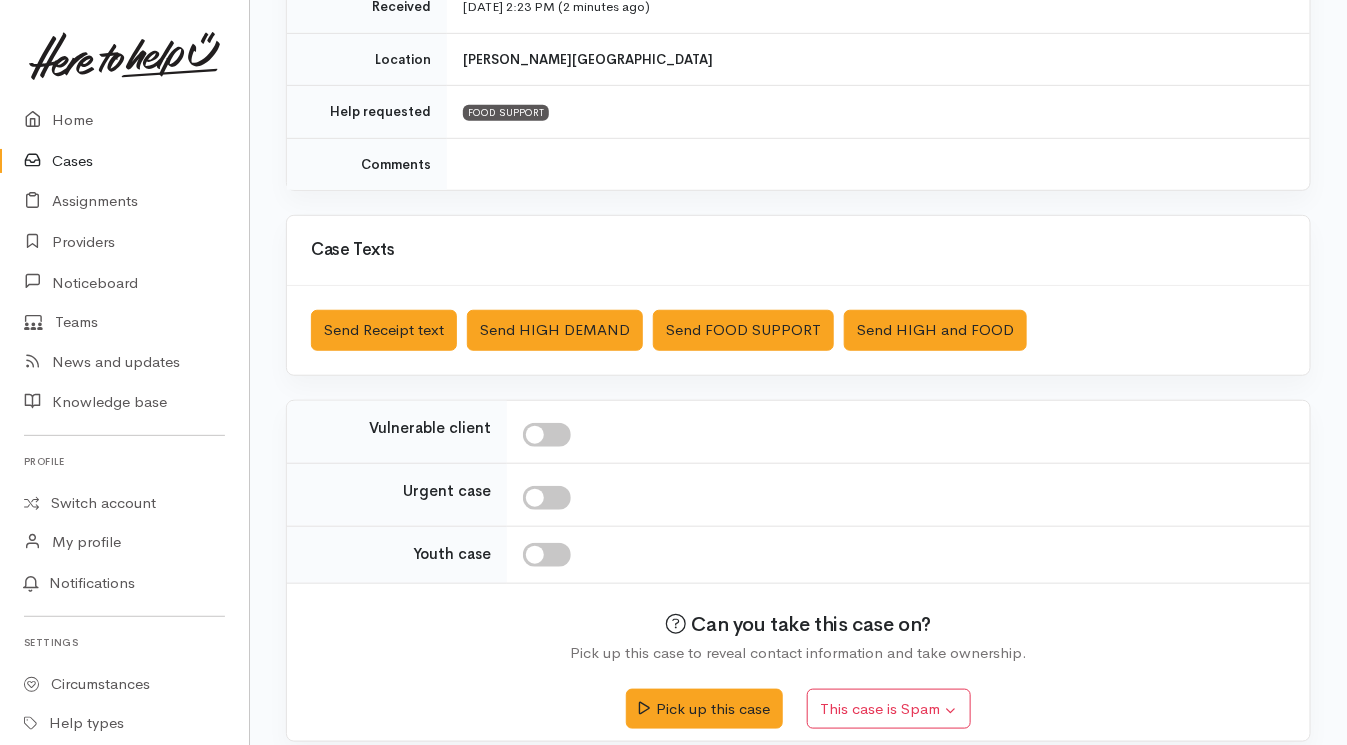 scroll, scrollTop: 387, scrollLeft: 0, axis: vertical 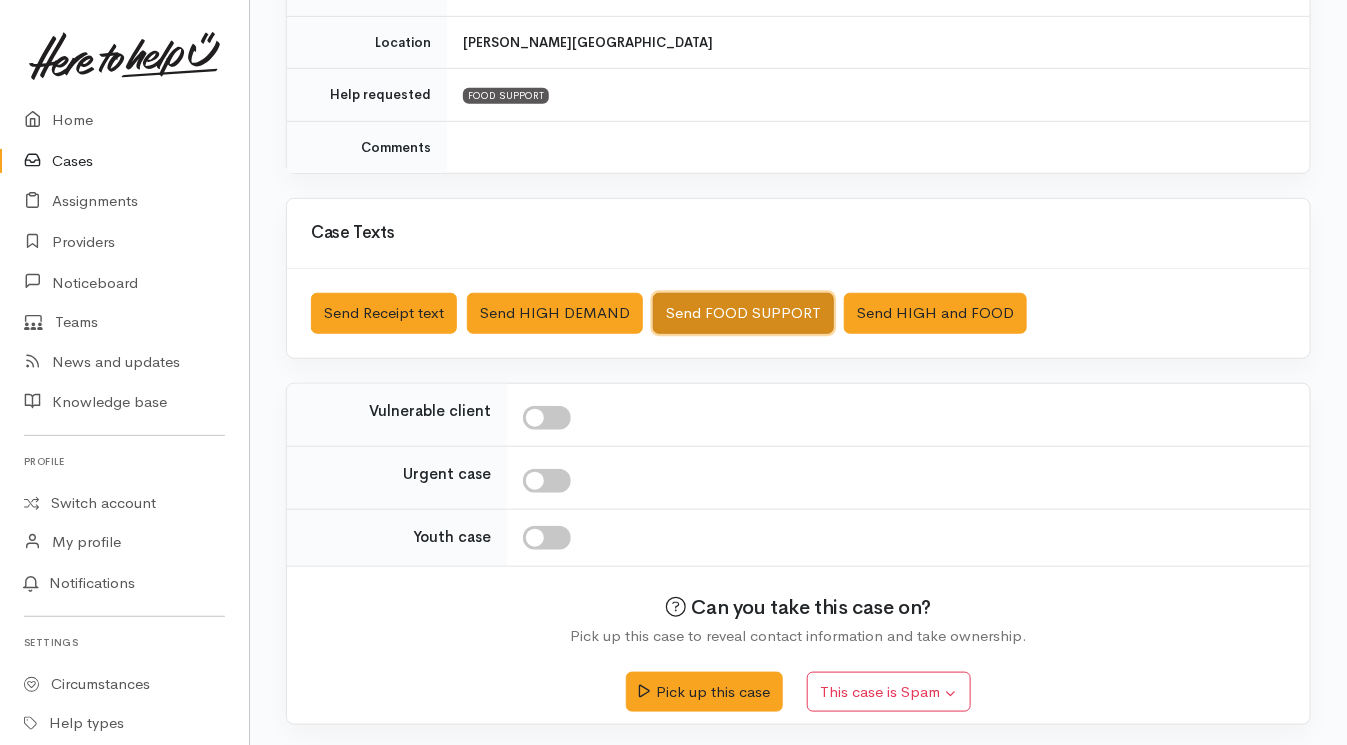 click on "Send FOOD SUPPORT" at bounding box center (743, 313) 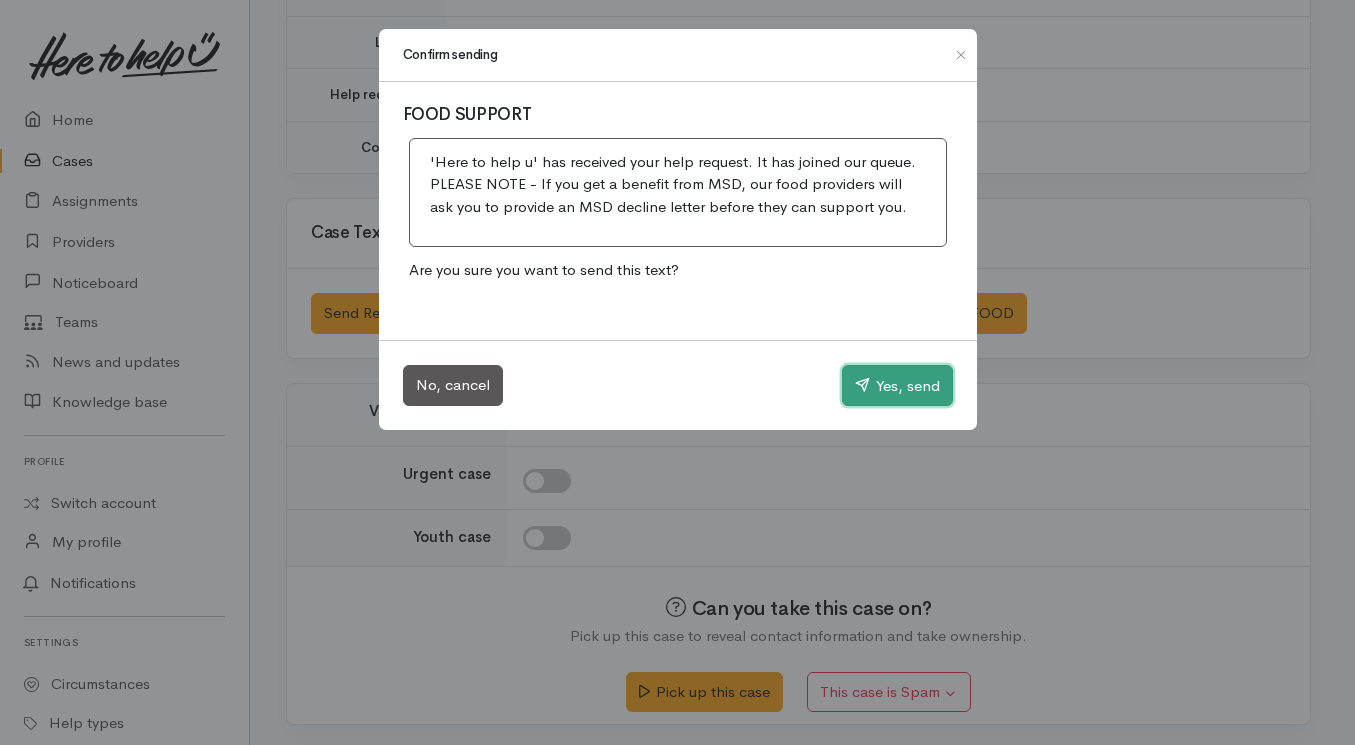 click on "Yes, send" at bounding box center (897, 386) 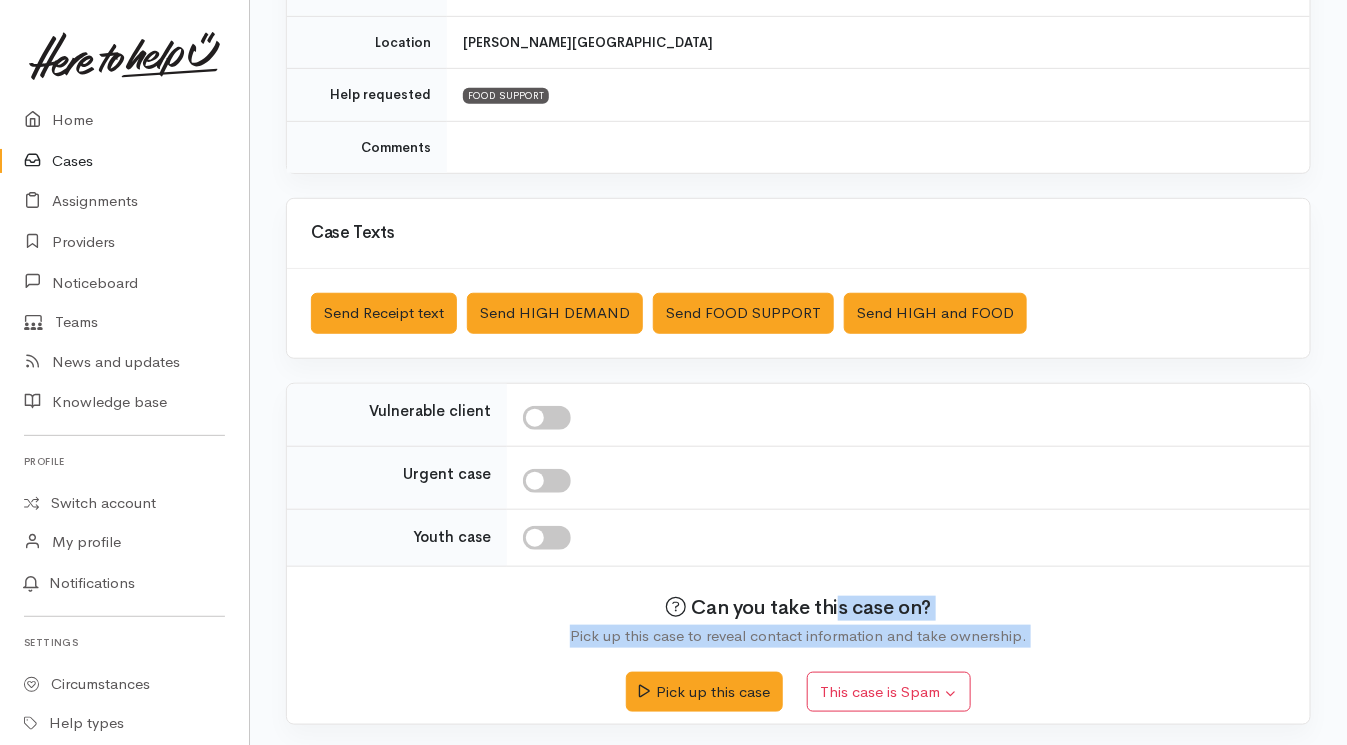 drag, startPoint x: 830, startPoint y: 574, endPoint x: 598, endPoint y: 809, distance: 330.22568 